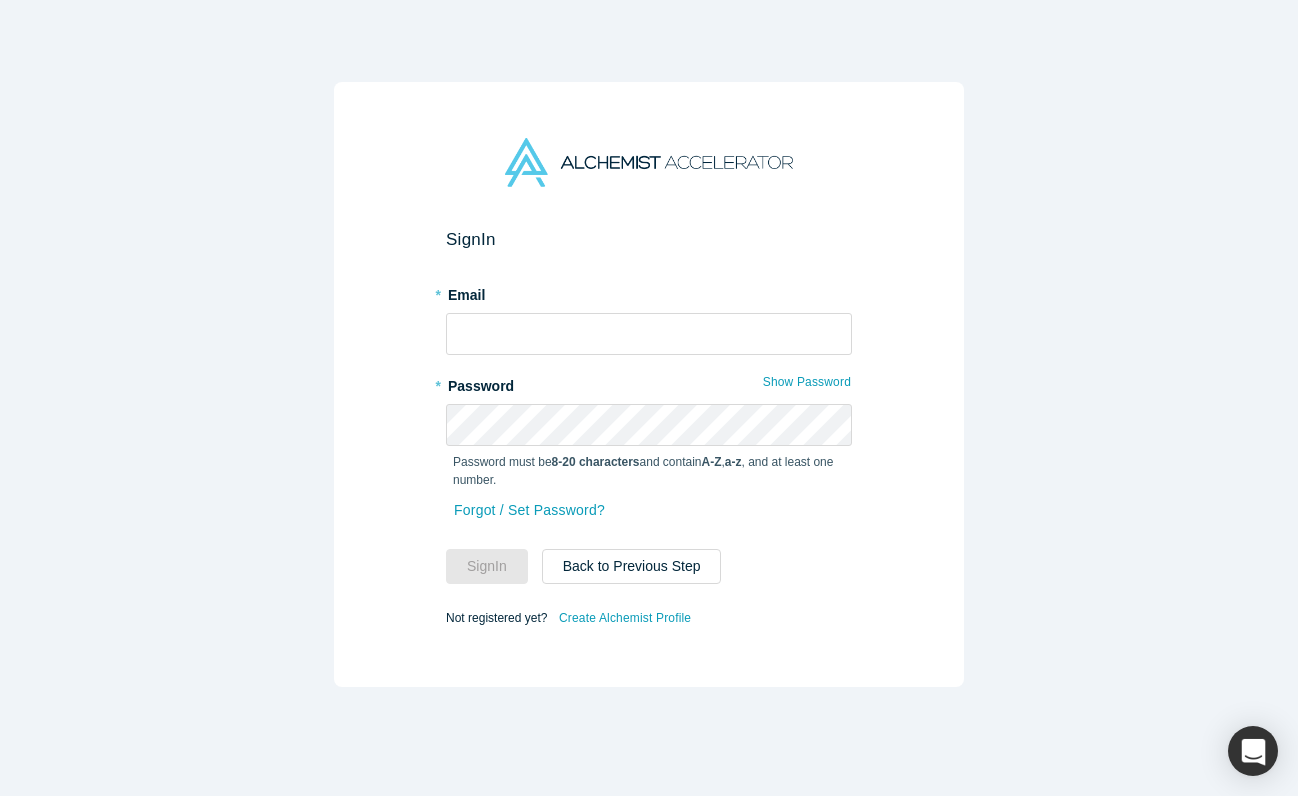 scroll, scrollTop: 0, scrollLeft: 0, axis: both 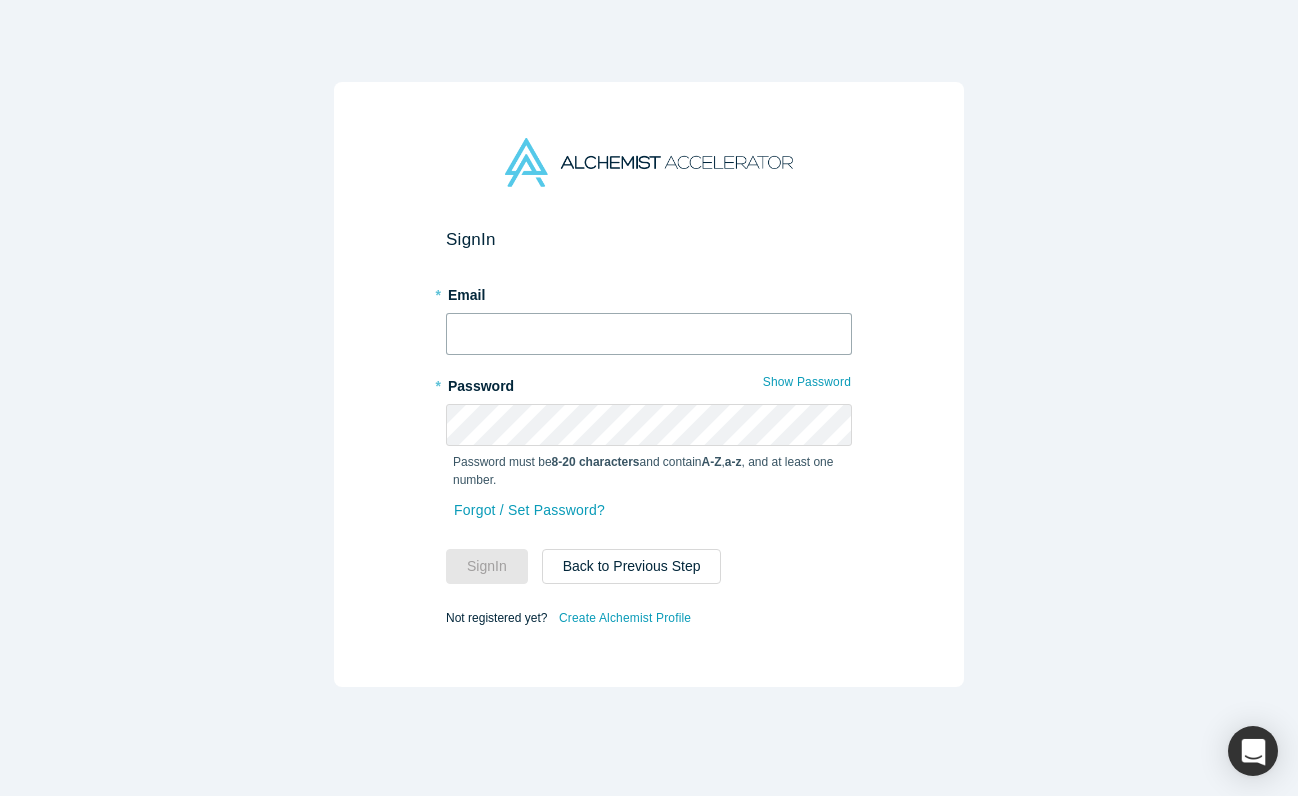click at bounding box center (649, 334) 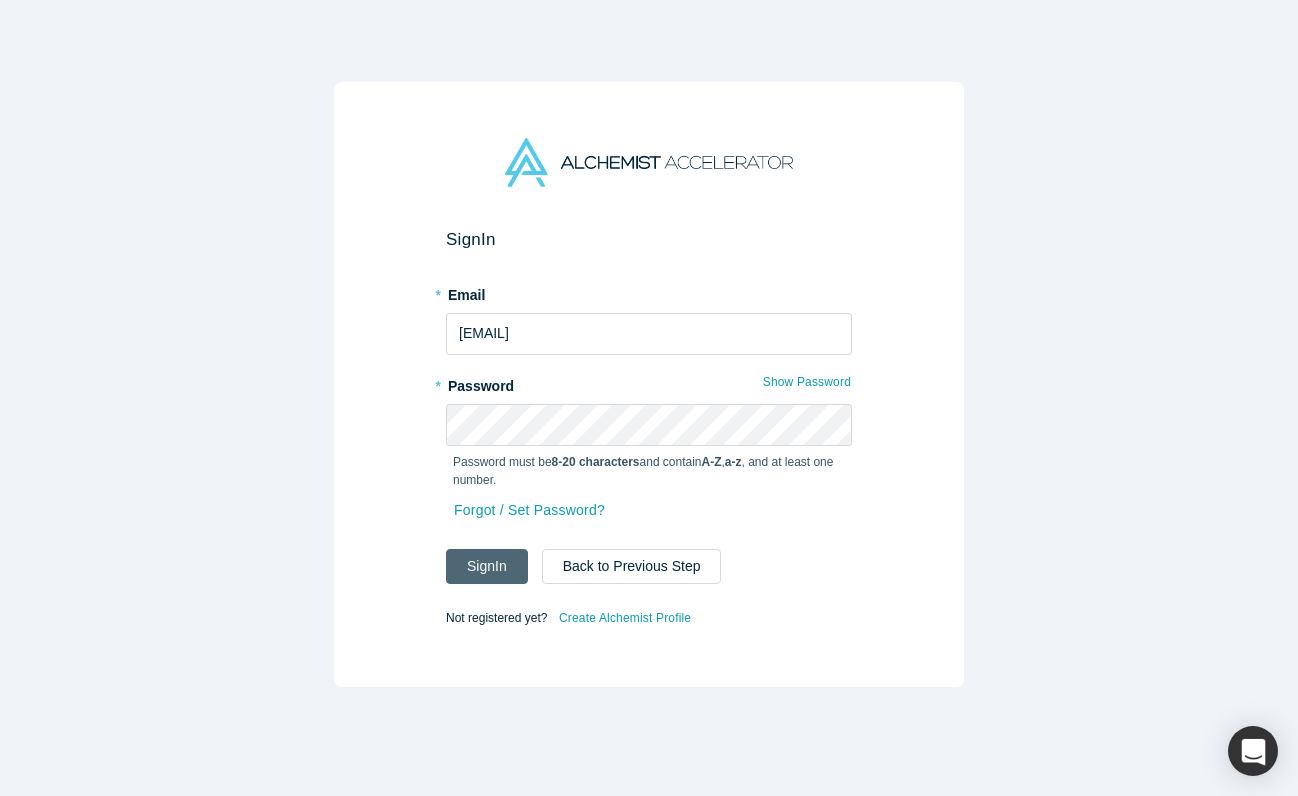 click on "Sign  In" at bounding box center [487, 566] 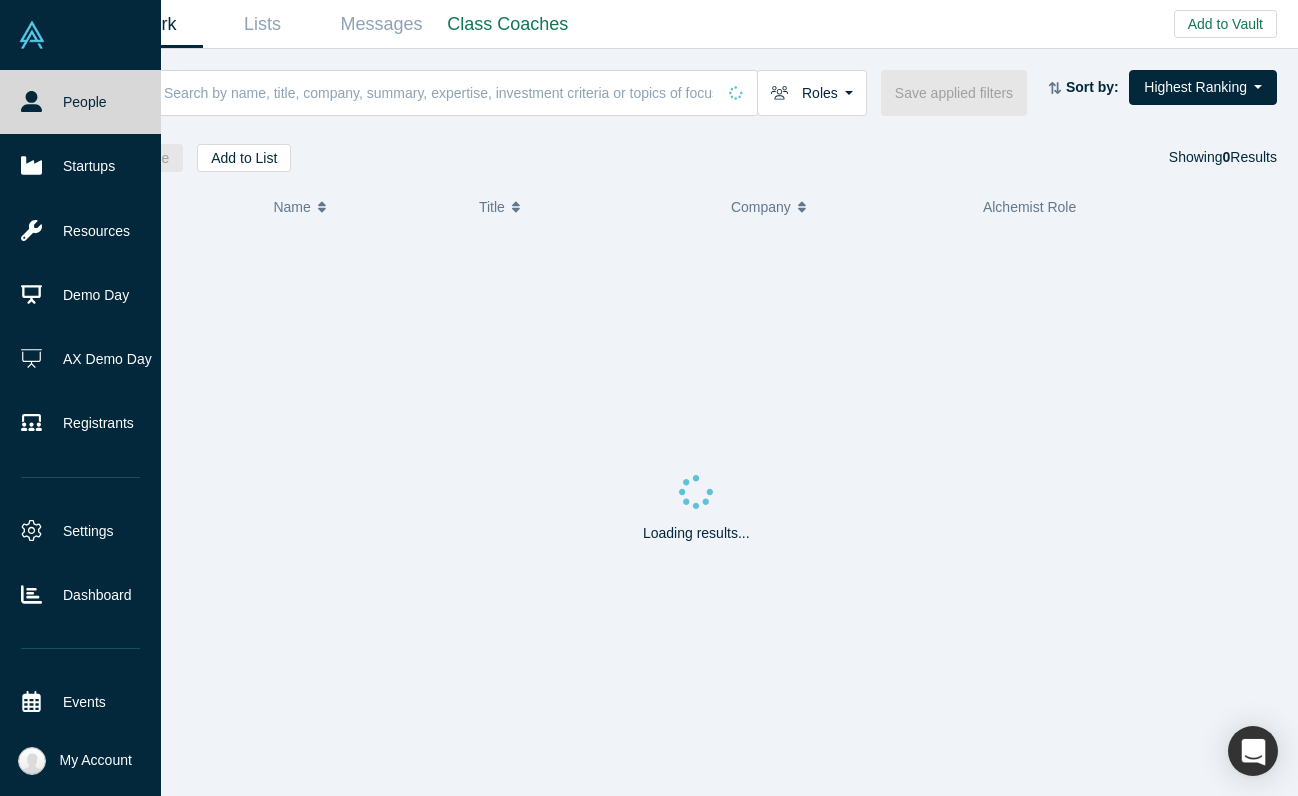 click on "People" at bounding box center [80, 102] 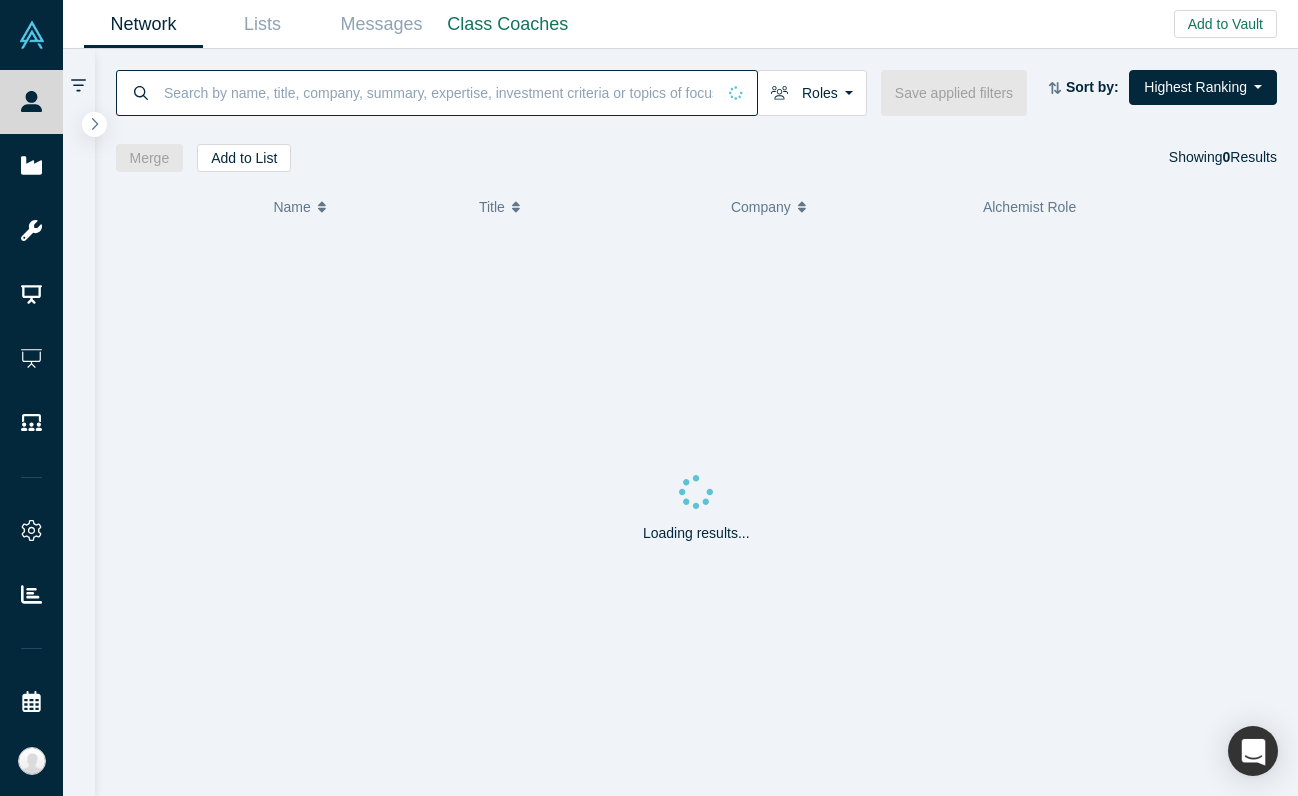 click at bounding box center [438, 92] 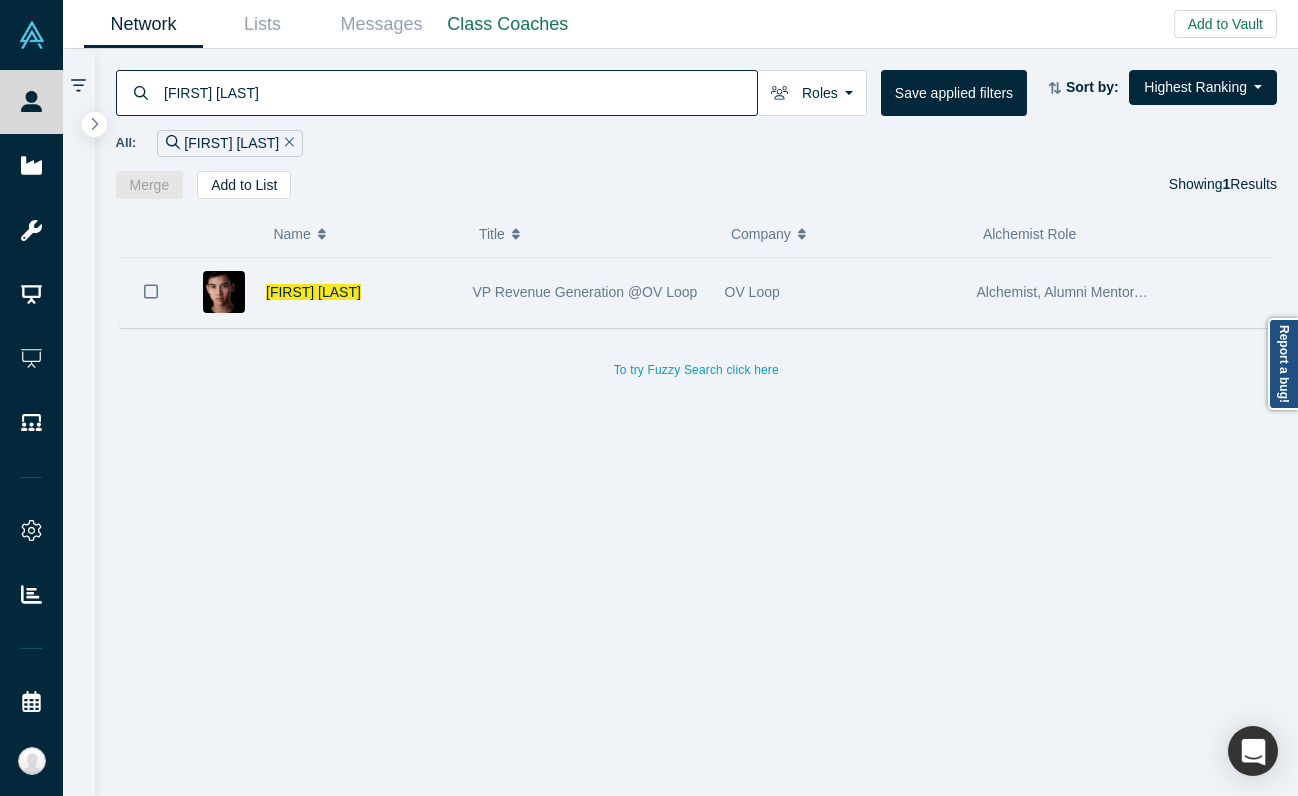 click on "[FIRST] [LAST]" at bounding box center (359, 292) 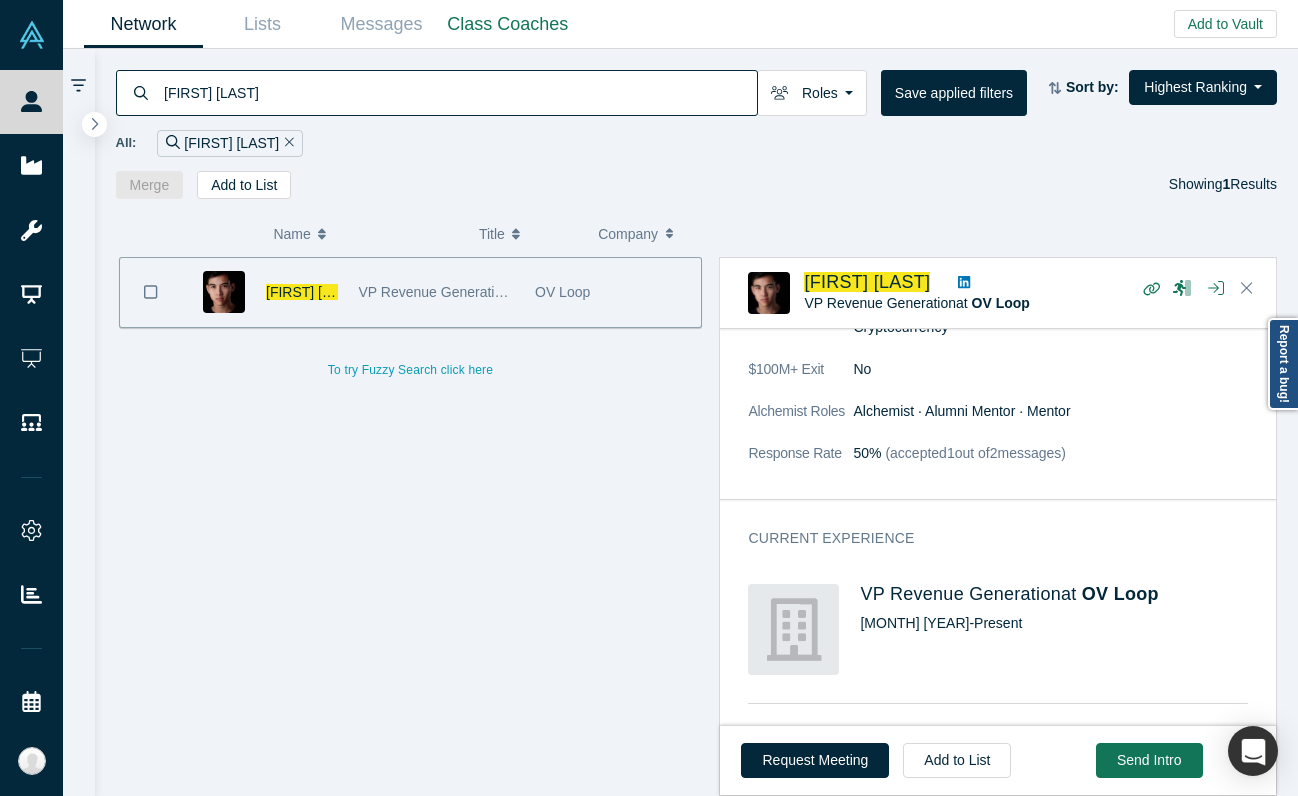 scroll, scrollTop: 527, scrollLeft: 0, axis: vertical 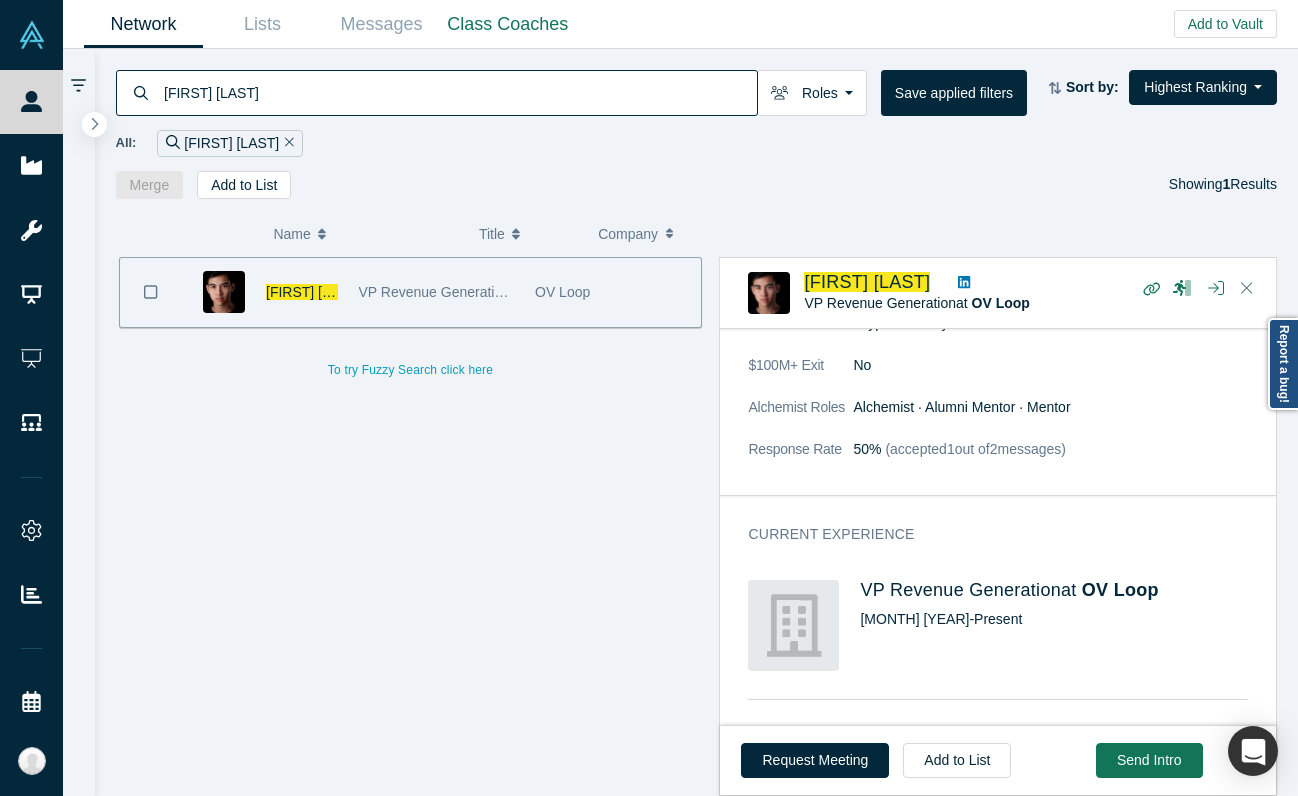 click on "[FIRST] [LAST]" at bounding box center (459, 92) 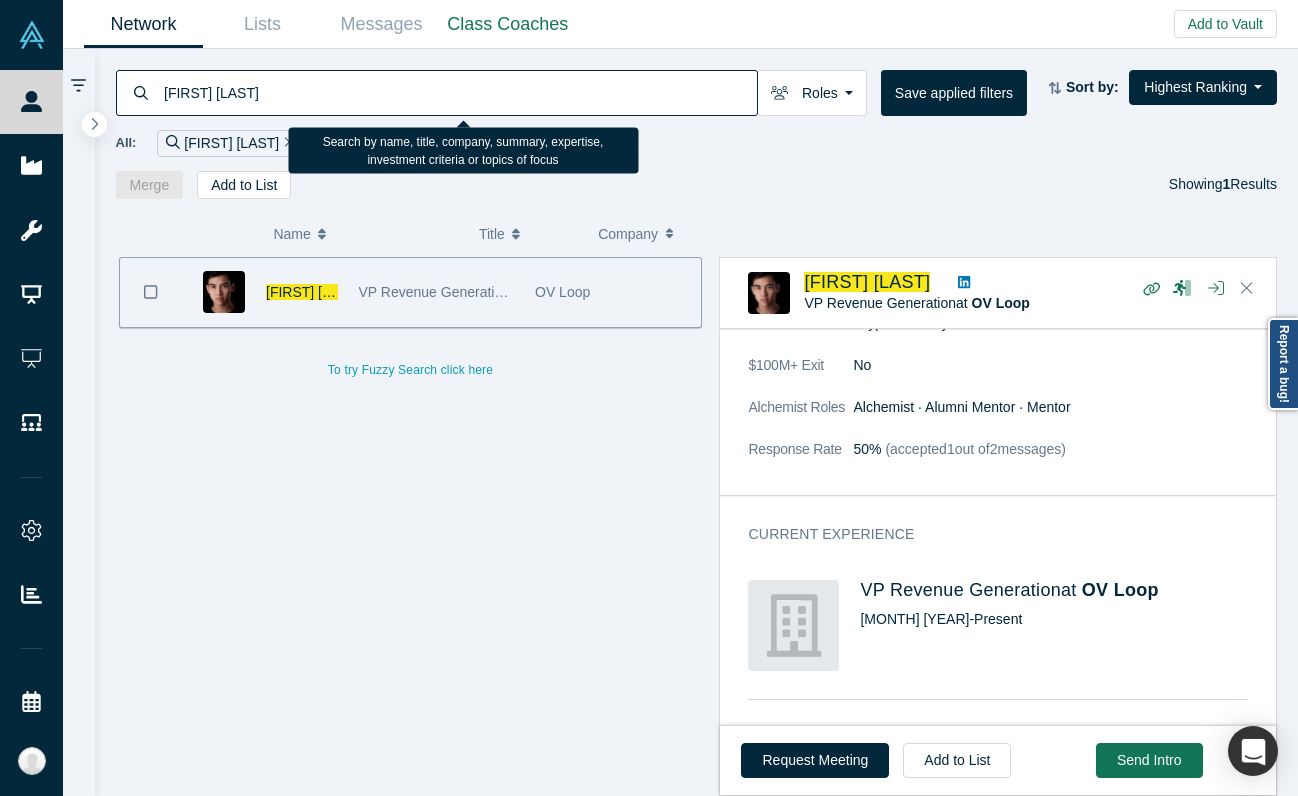 click on "[FIRST] [LAST]" at bounding box center (459, 92) 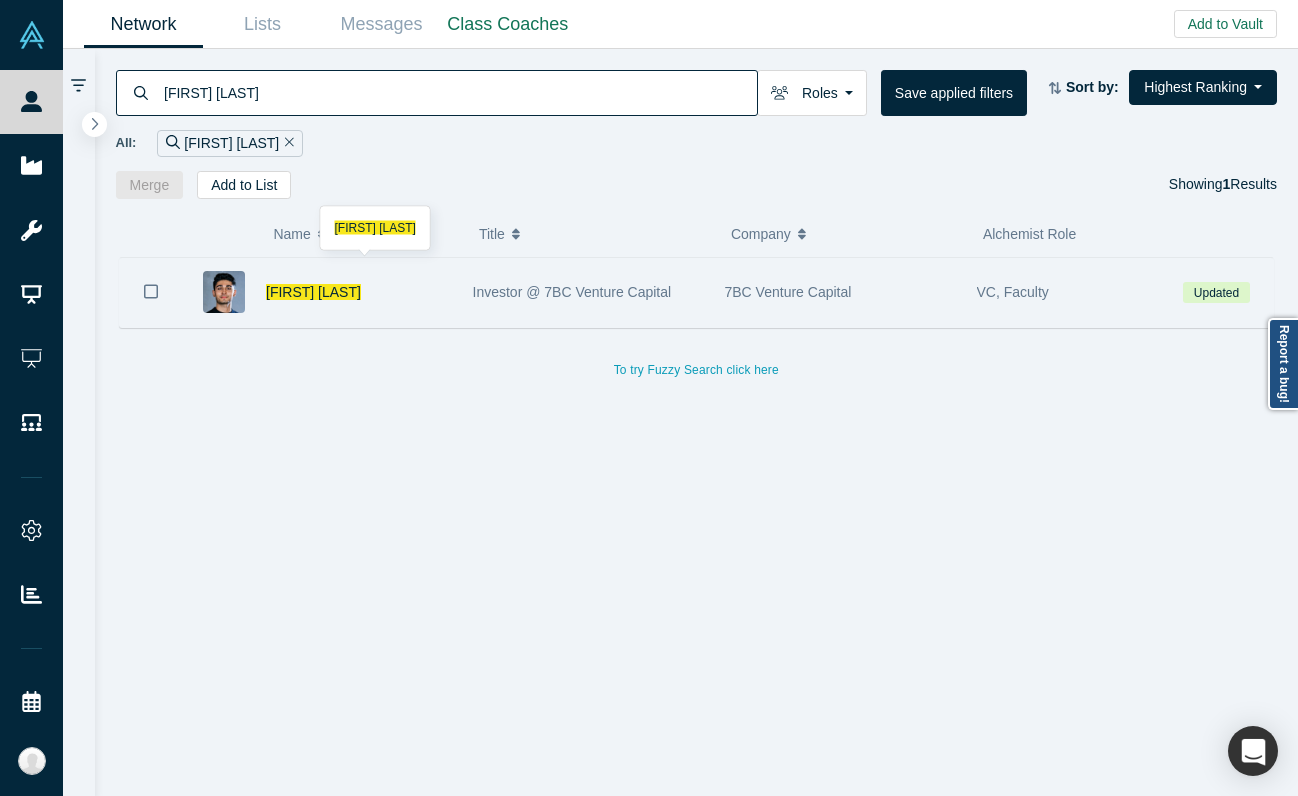 click on "[FIRST] [LAST]" at bounding box center (359, 292) 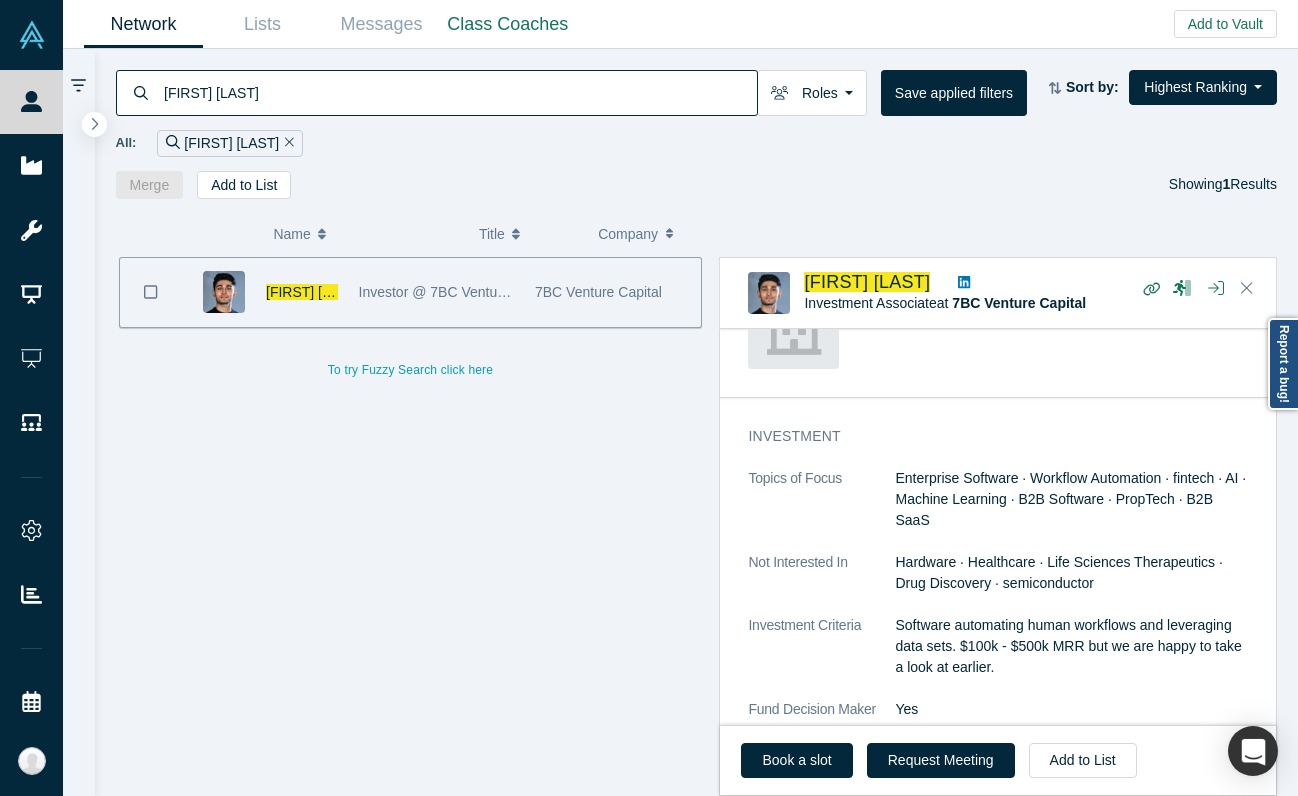 scroll, scrollTop: 808, scrollLeft: 0, axis: vertical 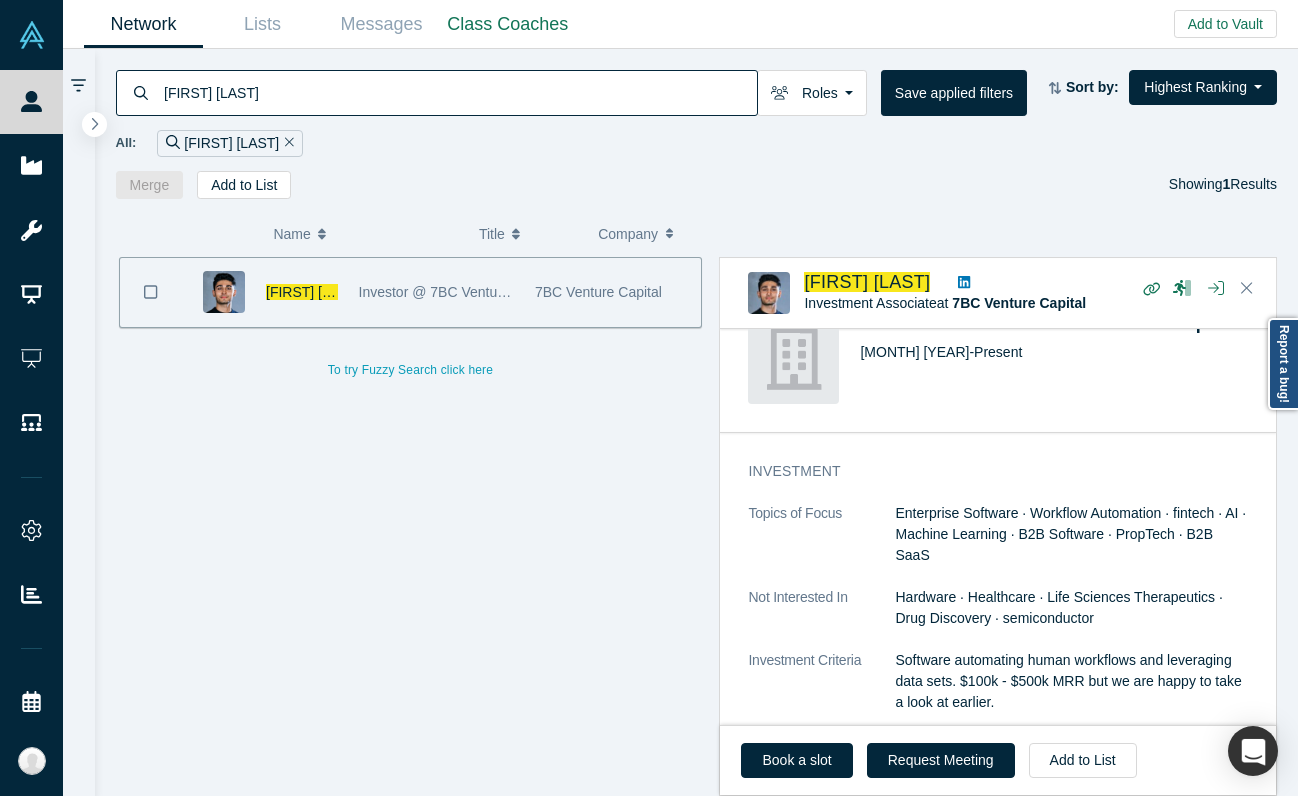 click on "[FIRST] [LAST]" at bounding box center [459, 92] 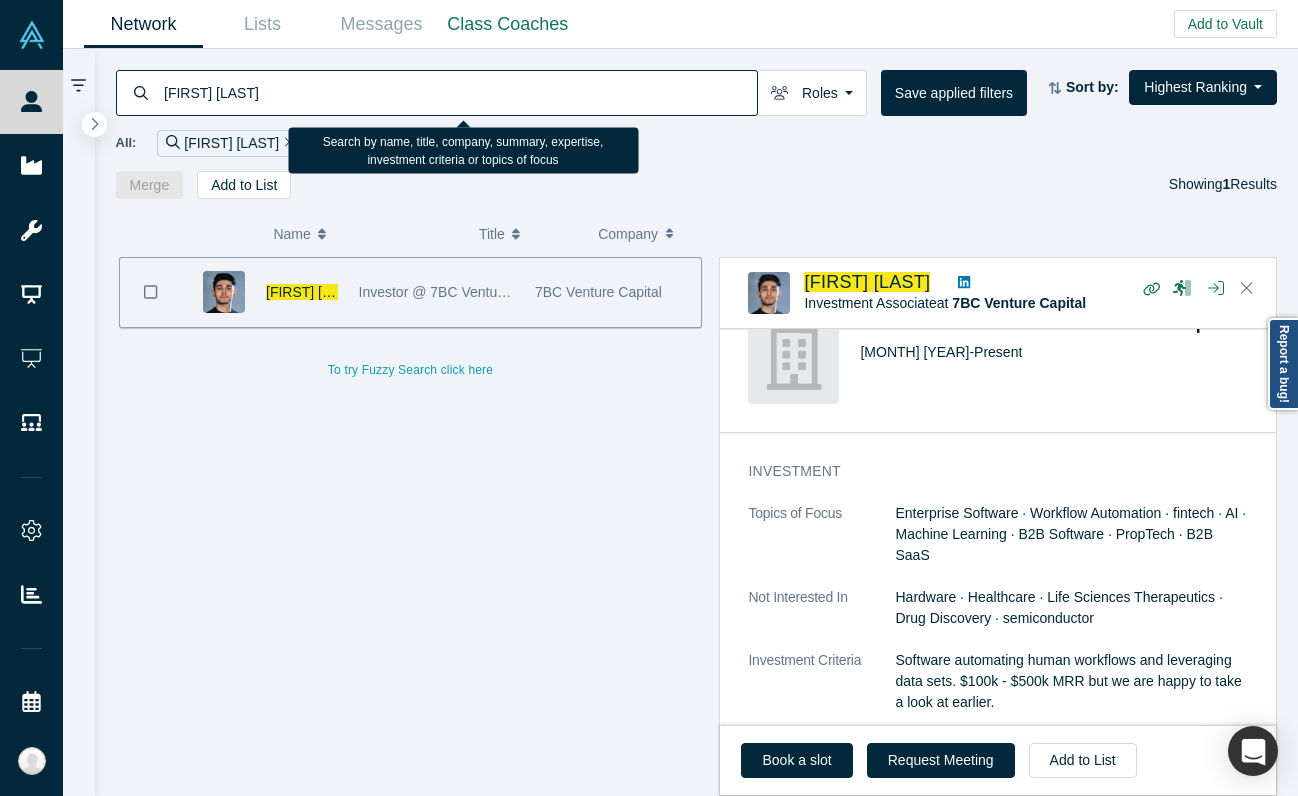 click on "[FIRST] [LAST]" at bounding box center (459, 92) 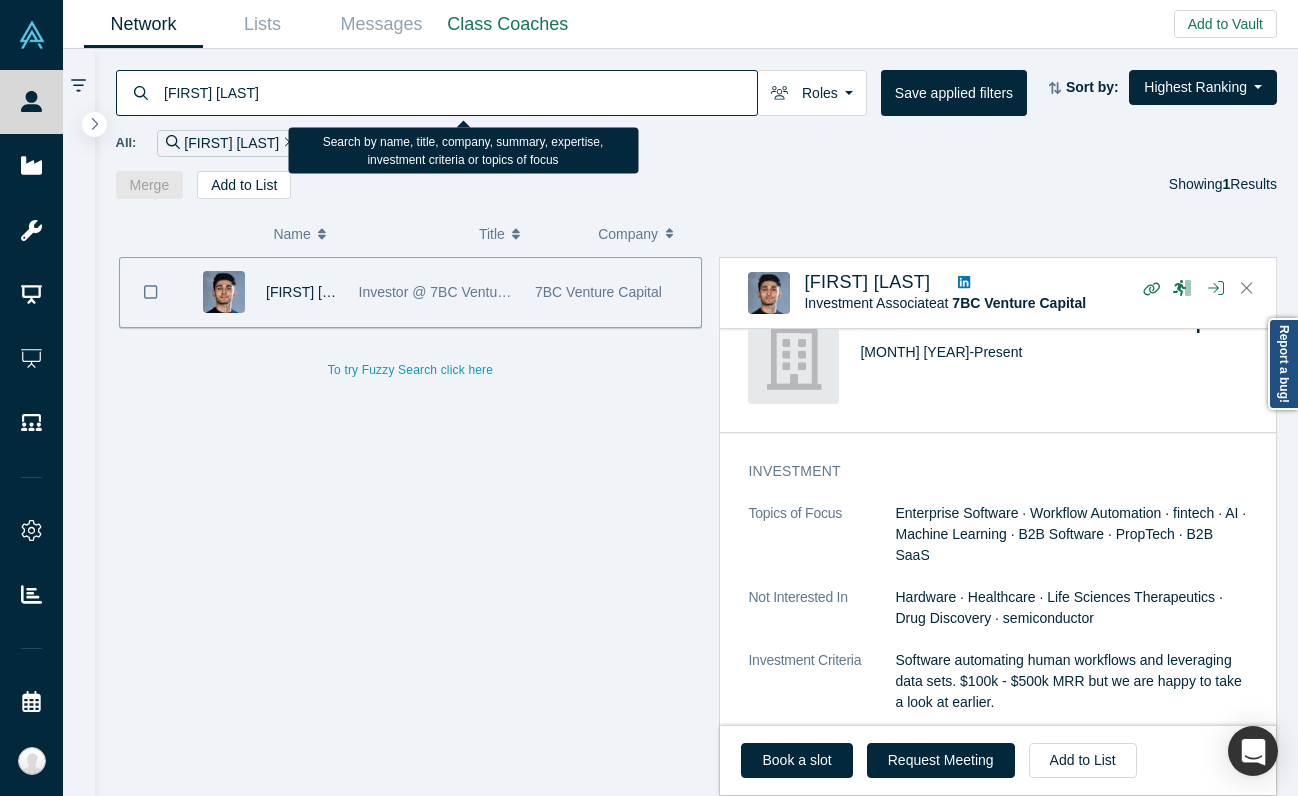 type on "[FIRST] [LAST]" 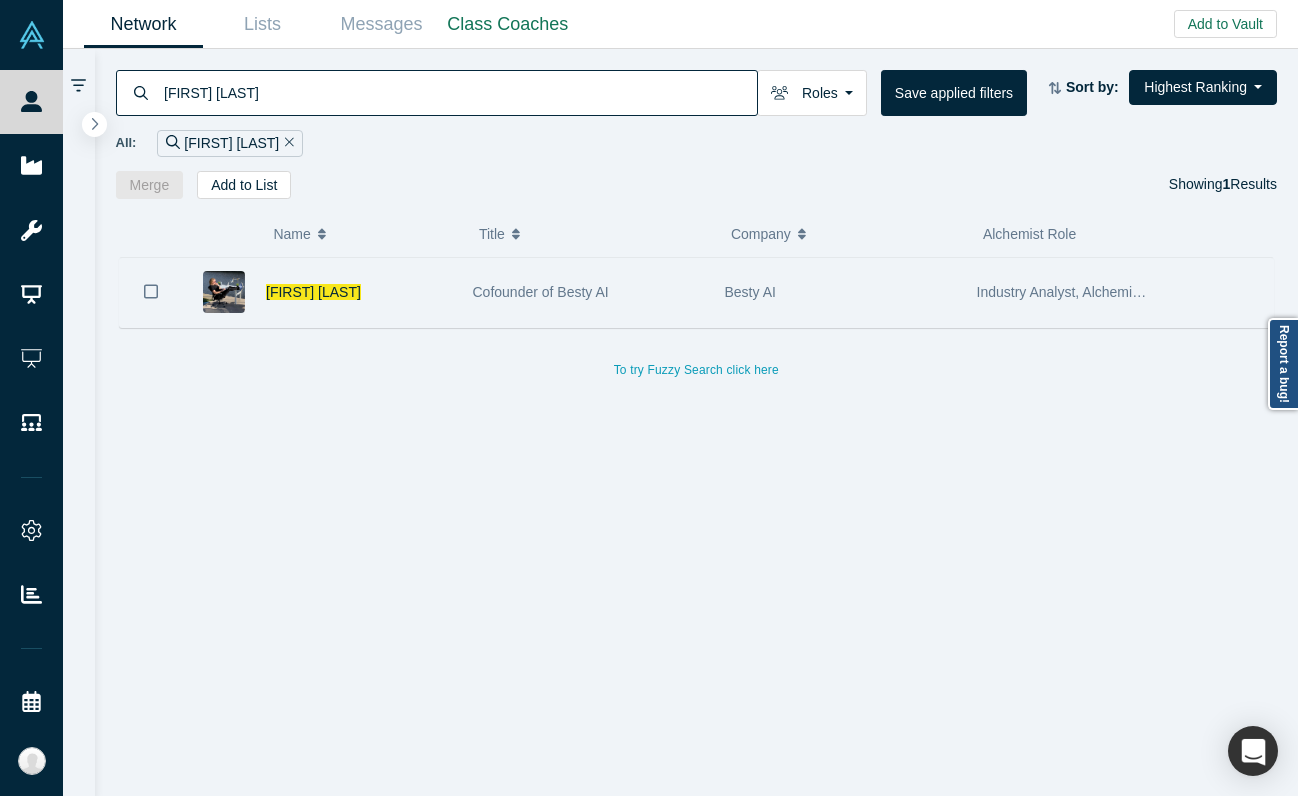 click on "[FIRST] [LAST]" at bounding box center (359, 292) 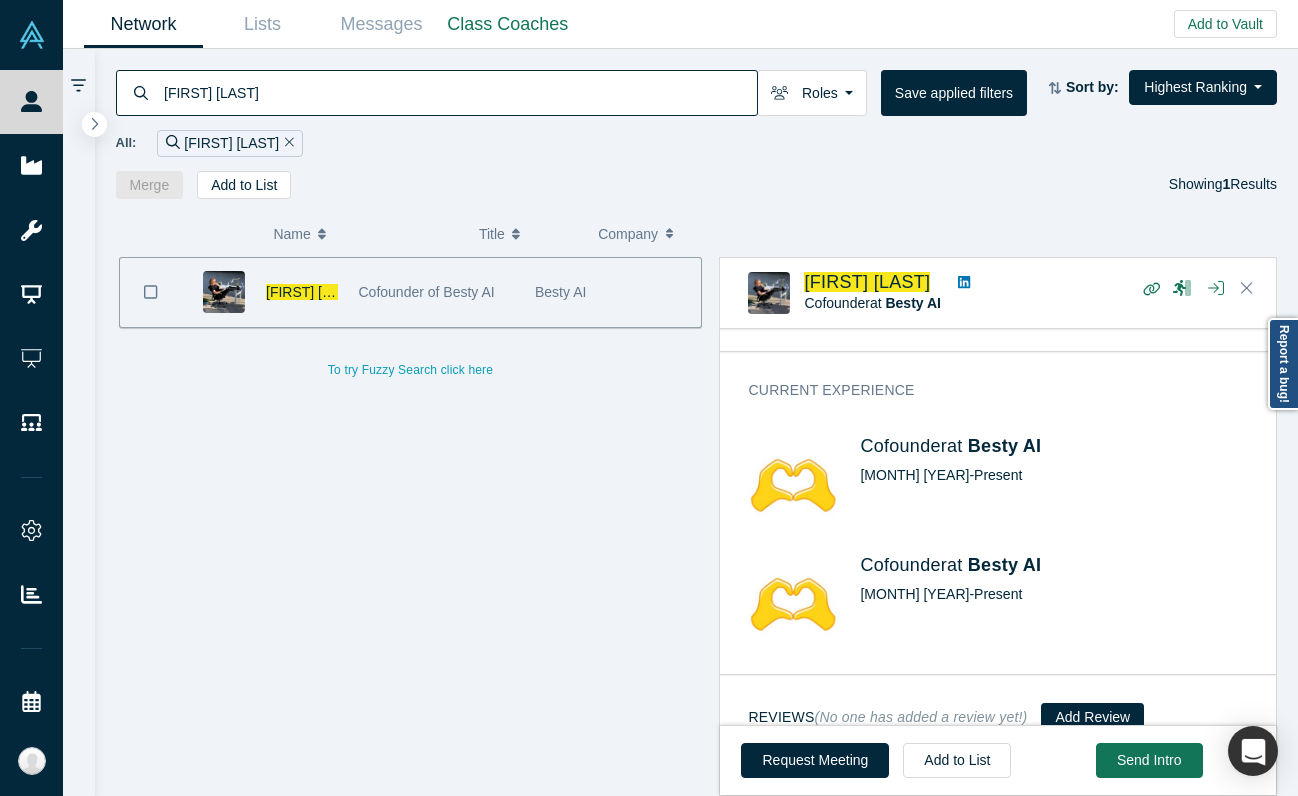 scroll, scrollTop: 782, scrollLeft: 0, axis: vertical 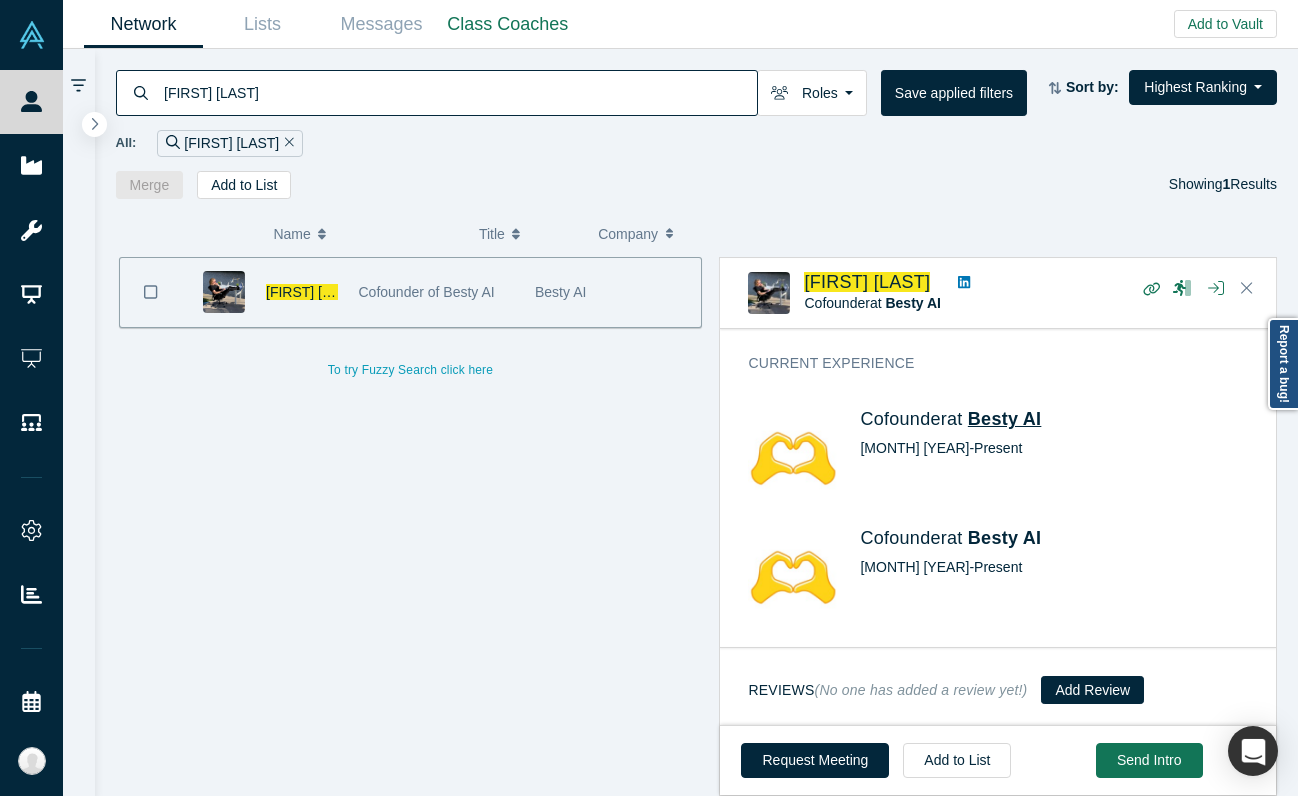 click on "Besty AI" at bounding box center [1005, 419] 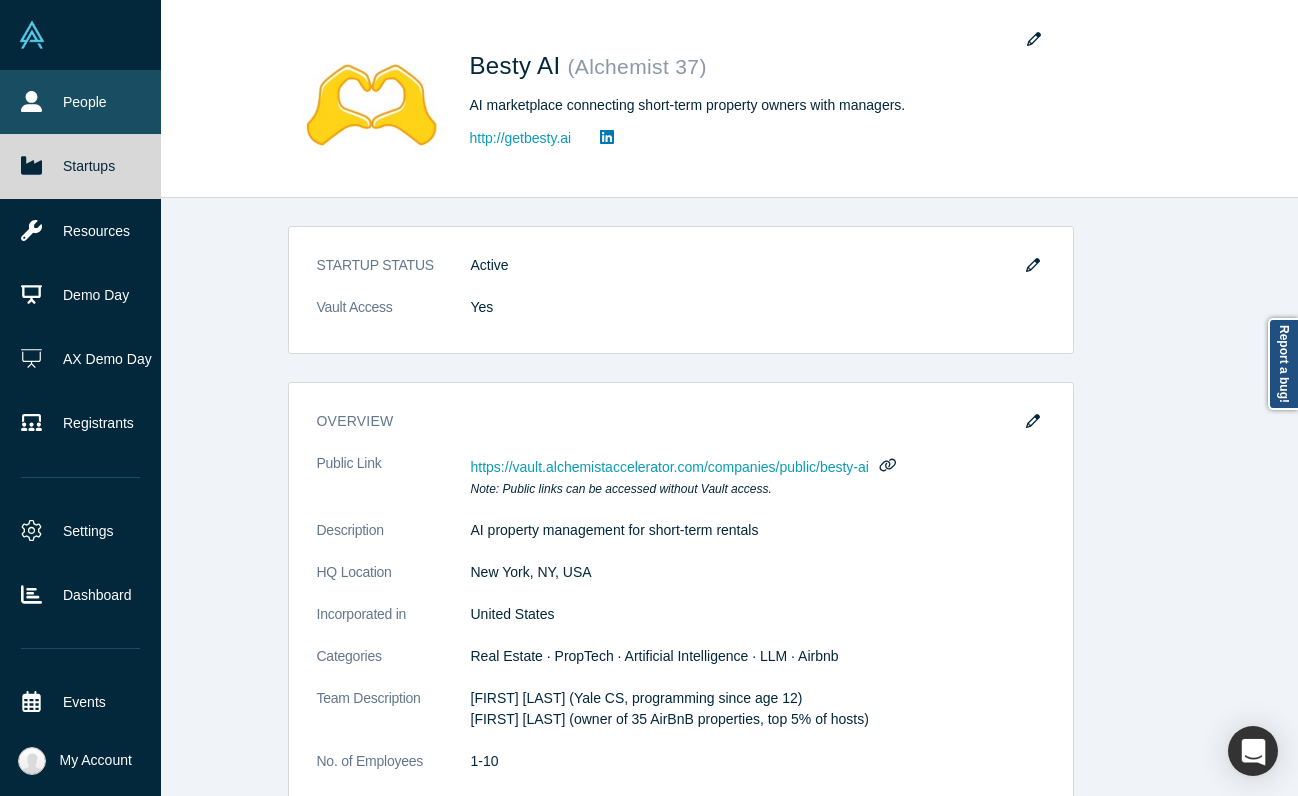 click on "People" at bounding box center [80, 102] 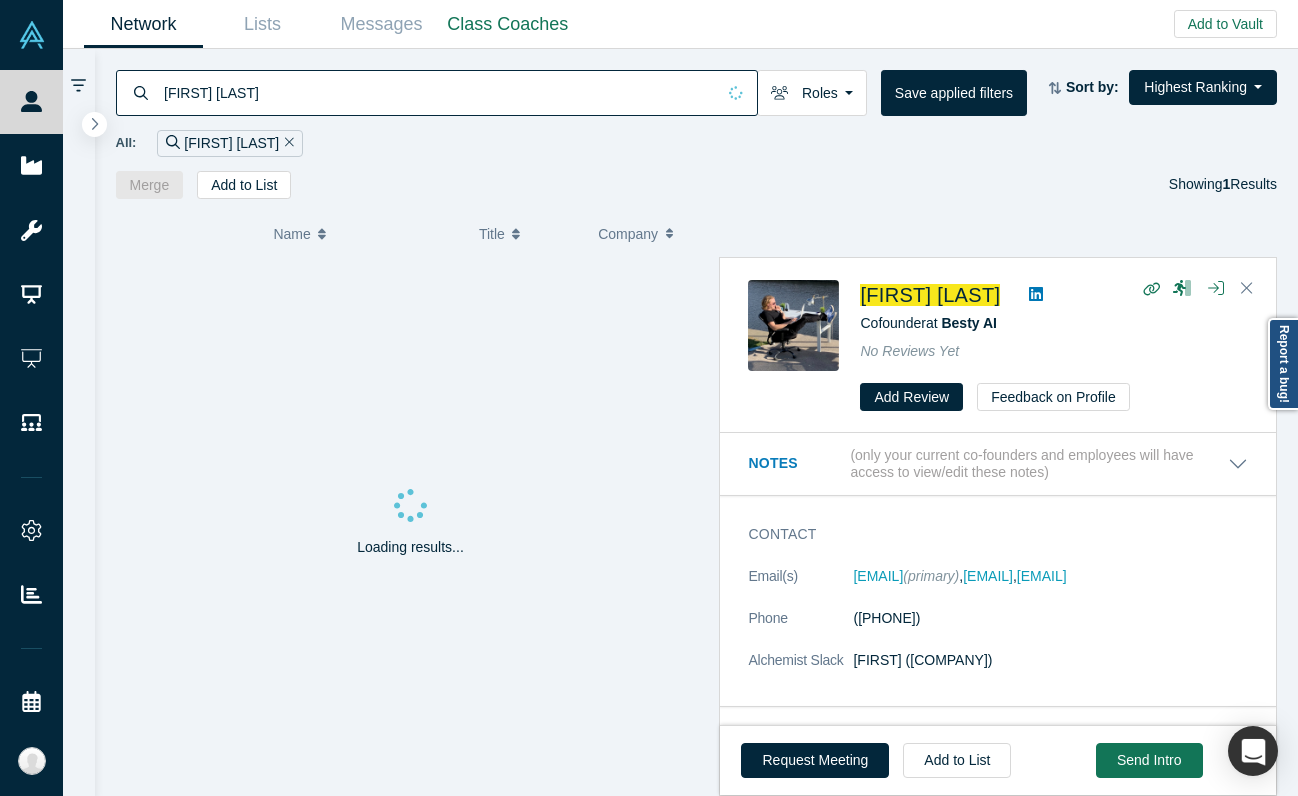 click on "[FIRST] [LAST]" at bounding box center (438, 92) 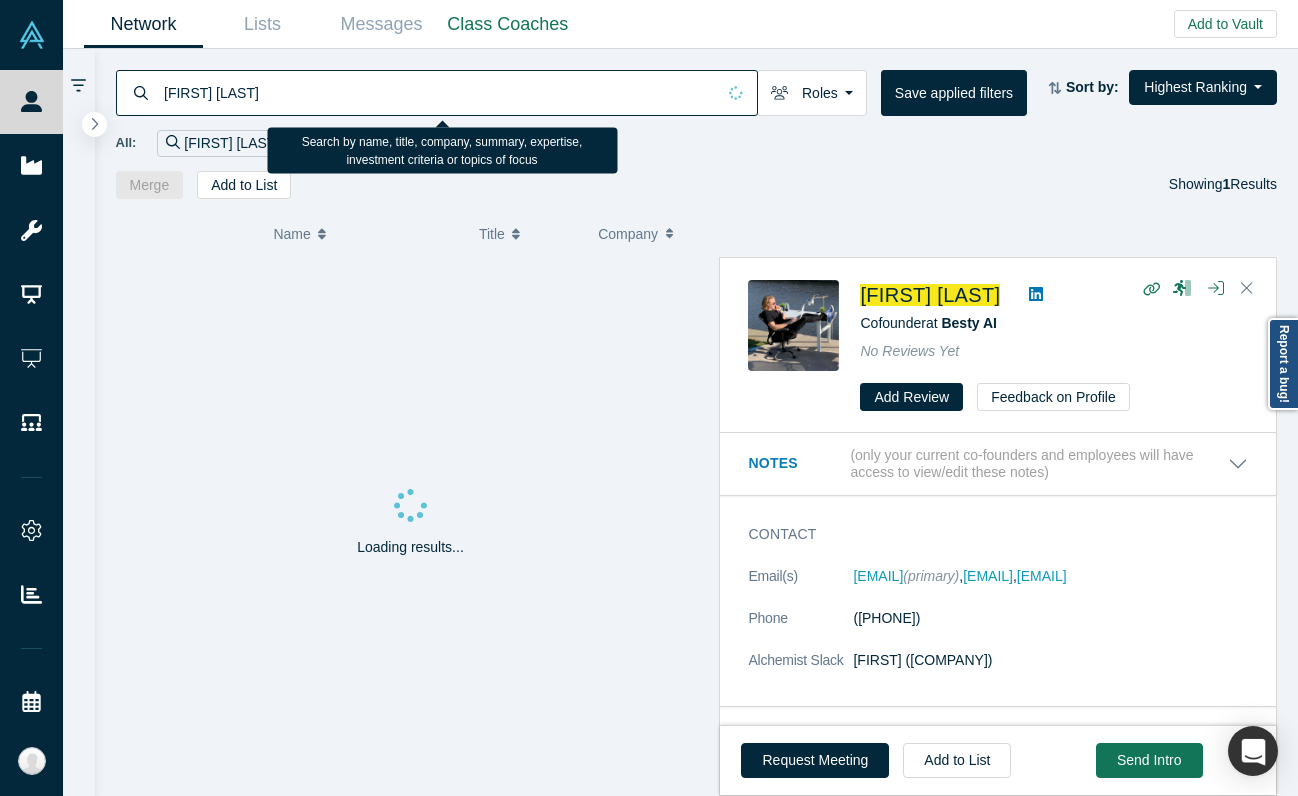 click on "[FIRST] [LAST]" at bounding box center [438, 92] 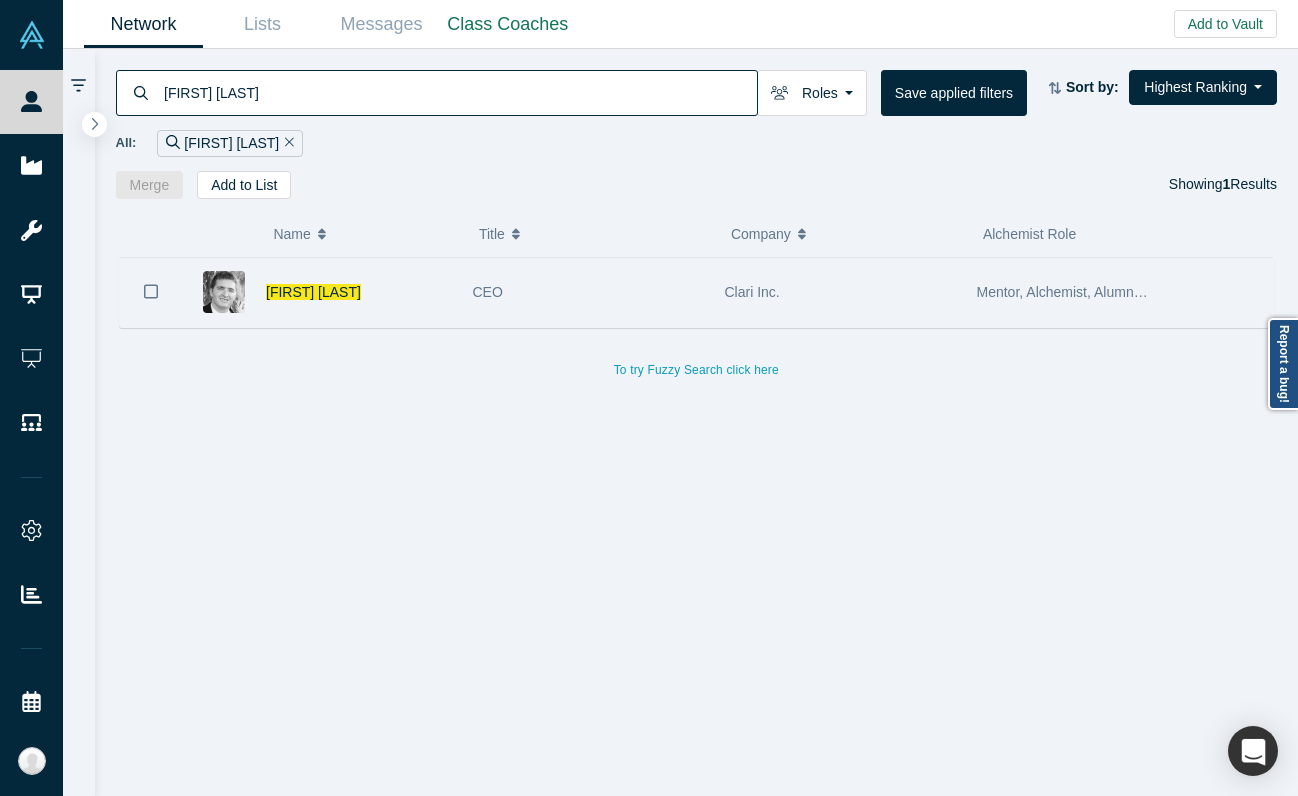 click on "CEO" at bounding box center (588, 292) 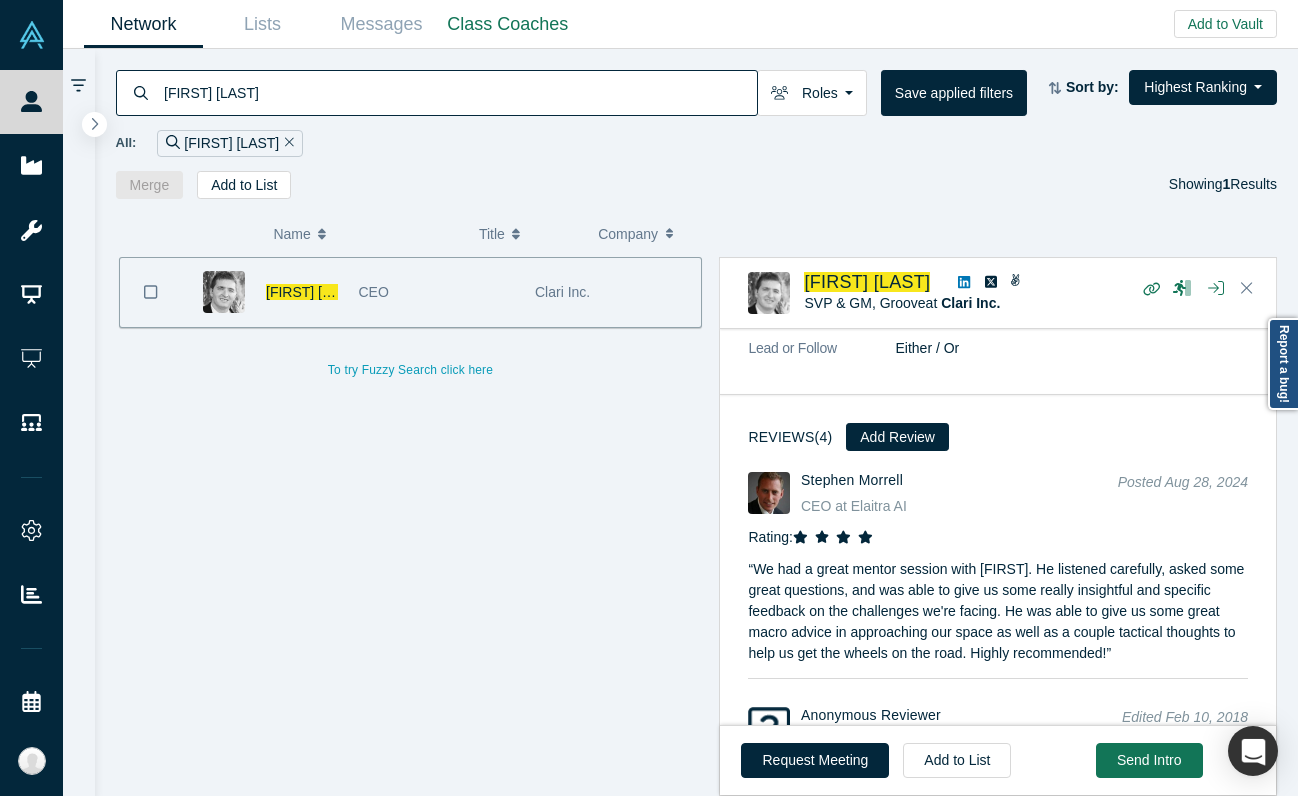 scroll, scrollTop: 931, scrollLeft: 0, axis: vertical 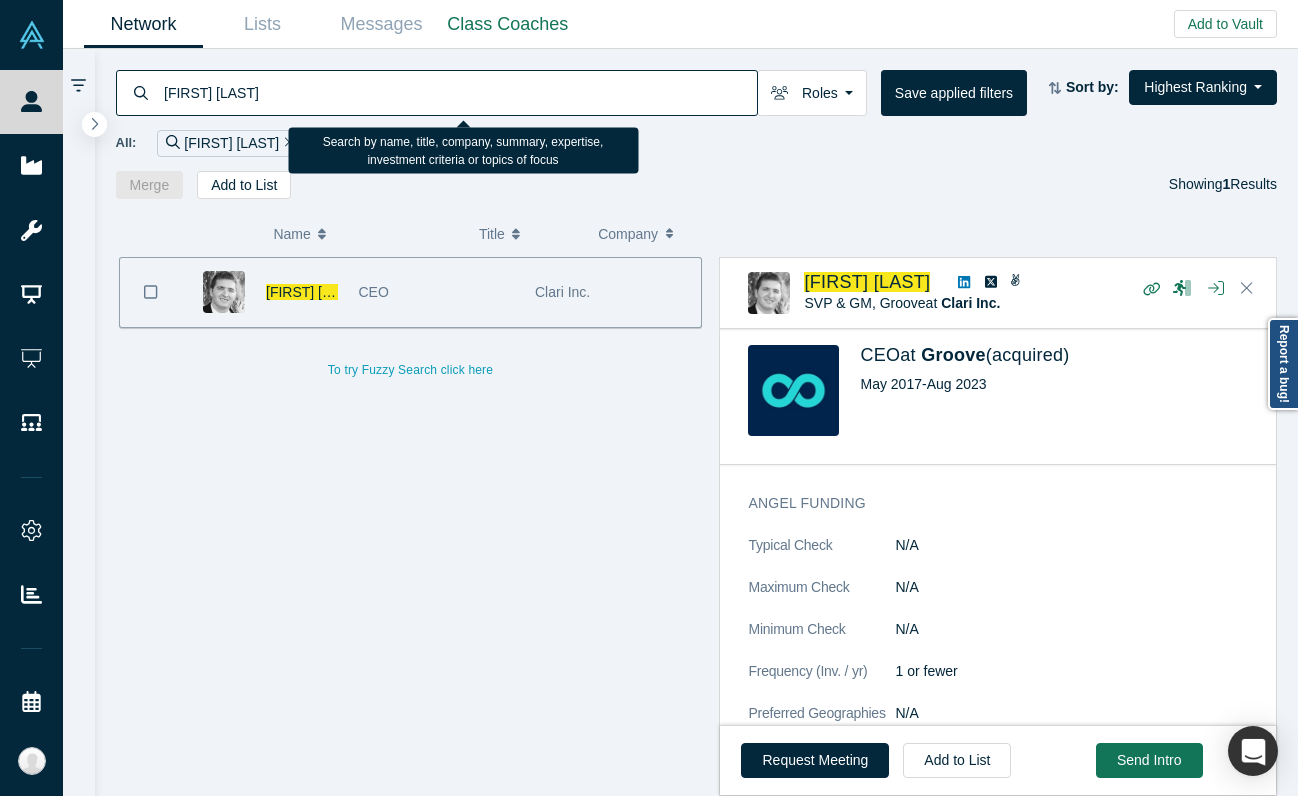 click on "[FIRST] [LAST]" at bounding box center [459, 92] 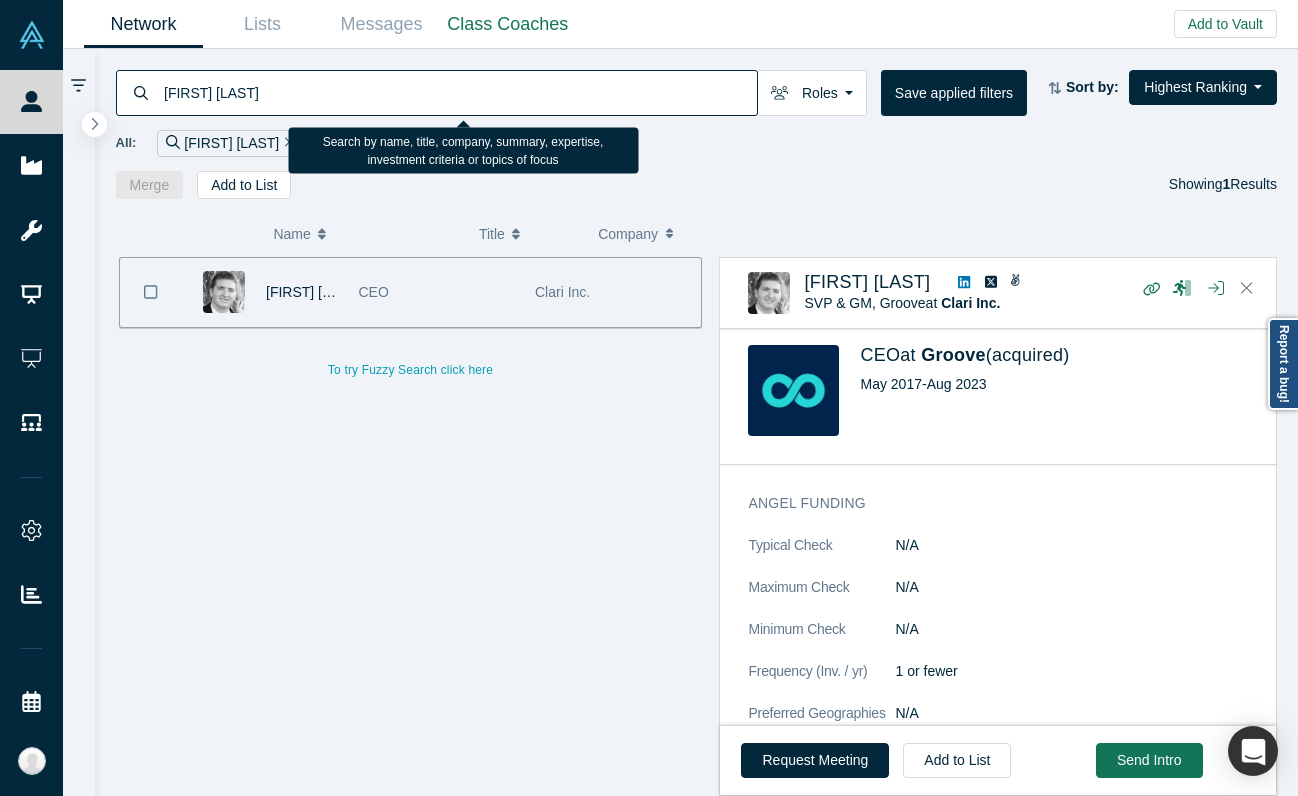 type on "[FIRST] [LAST]" 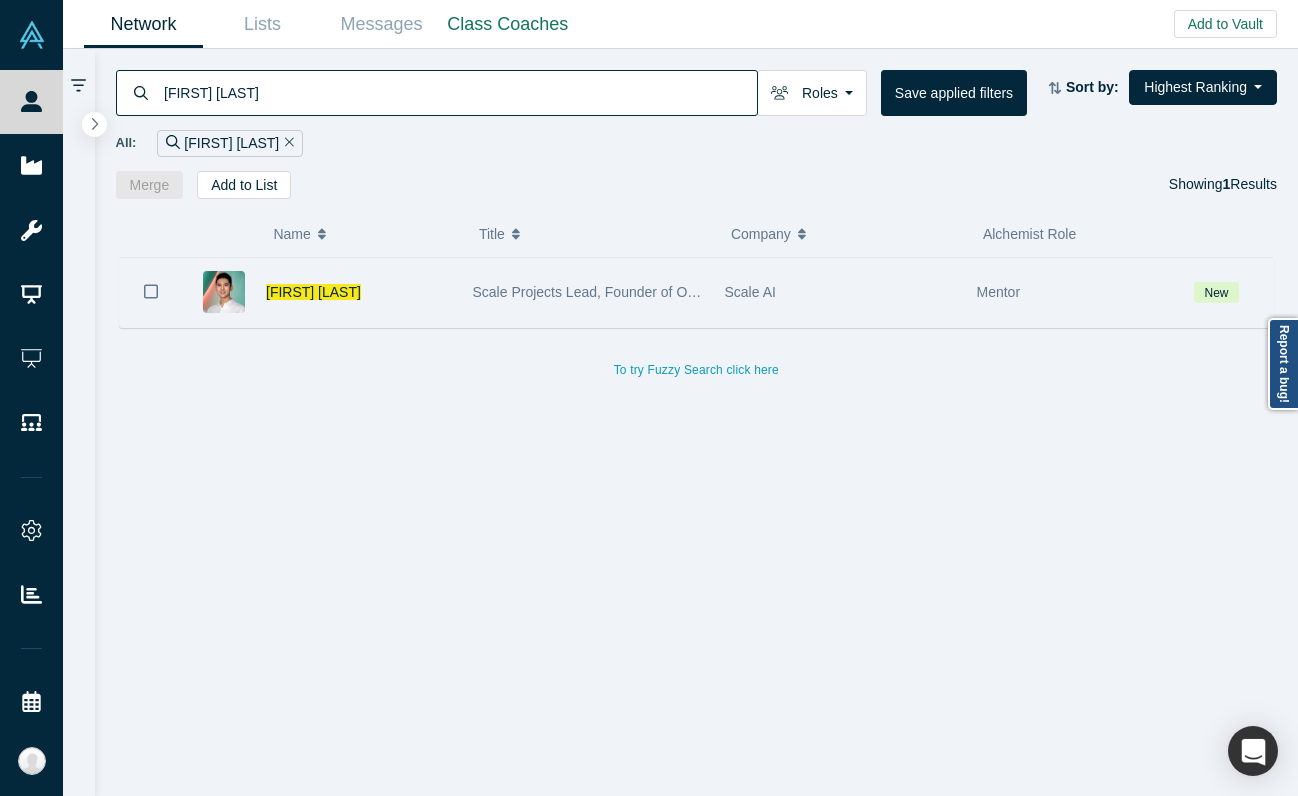 click on "[FIRST] [LAST]" at bounding box center (359, 292) 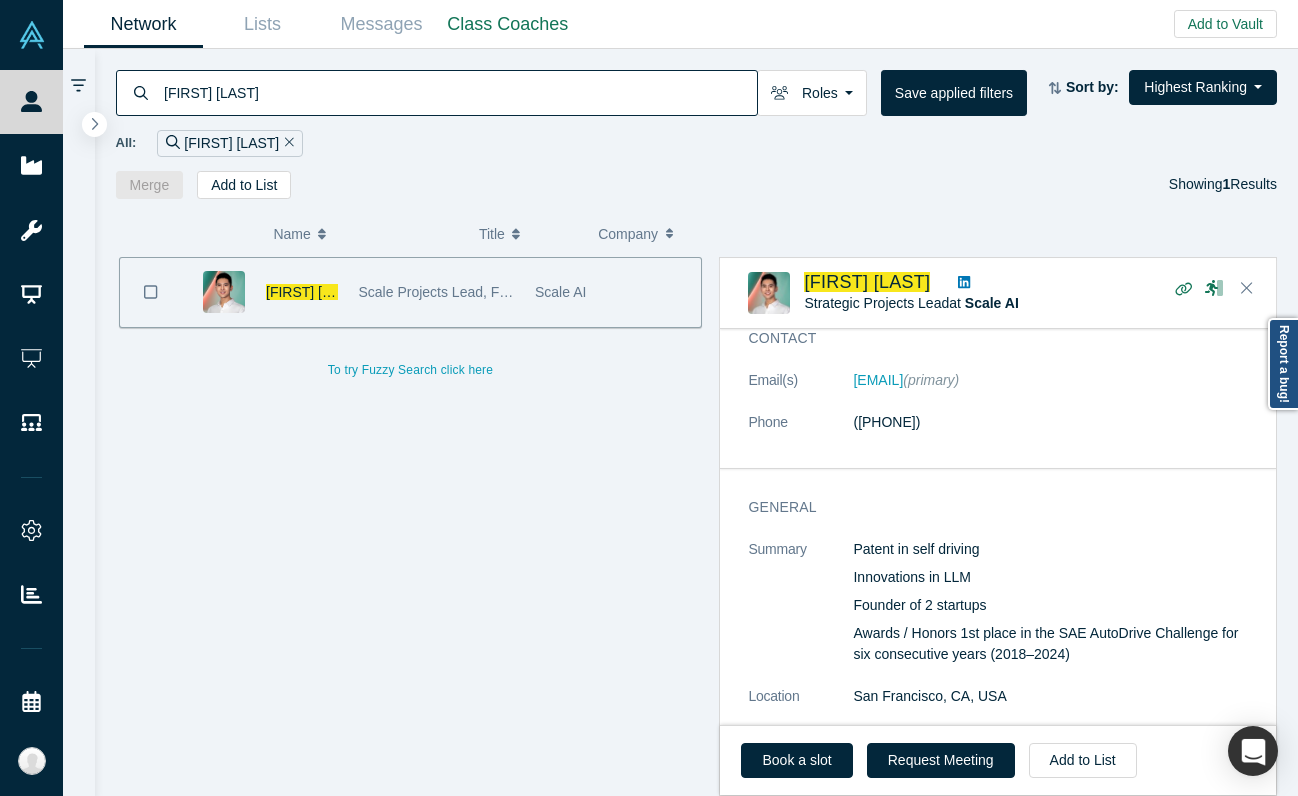 scroll, scrollTop: 0, scrollLeft: 0, axis: both 